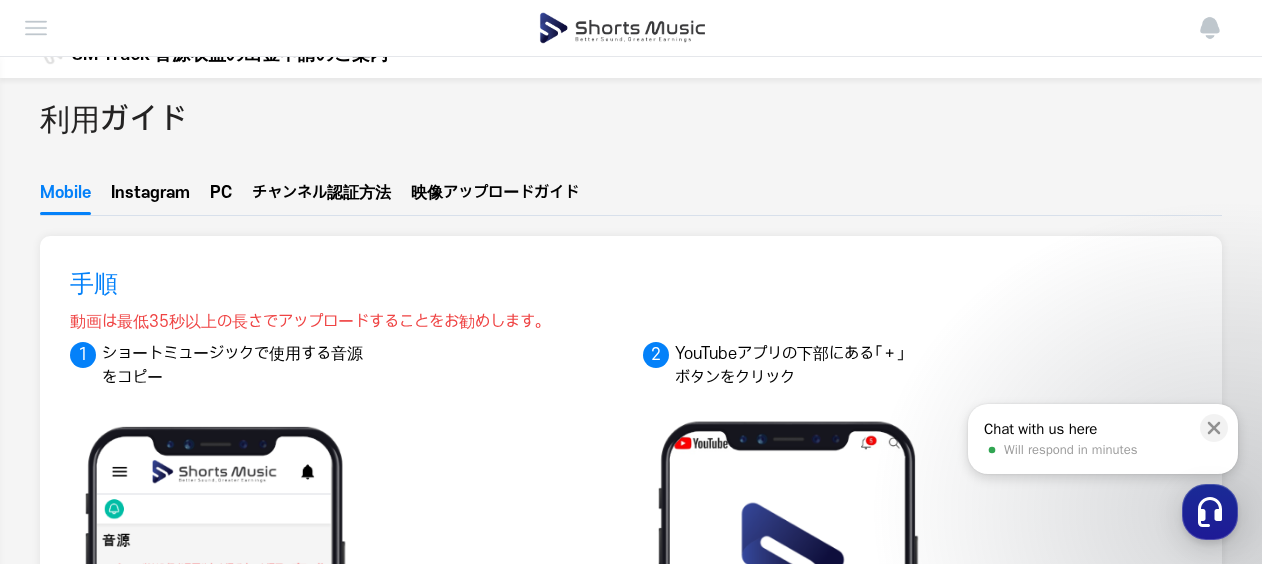 scroll, scrollTop: 0, scrollLeft: 0, axis: both 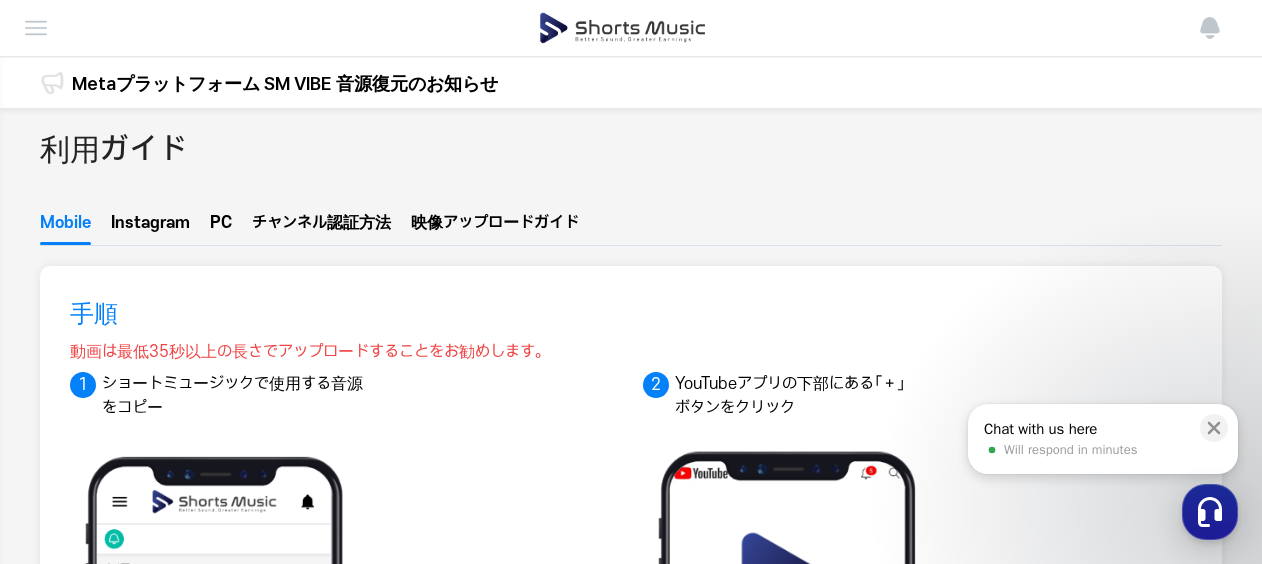 click on "ル認証方法" at bounding box center [351, 223] 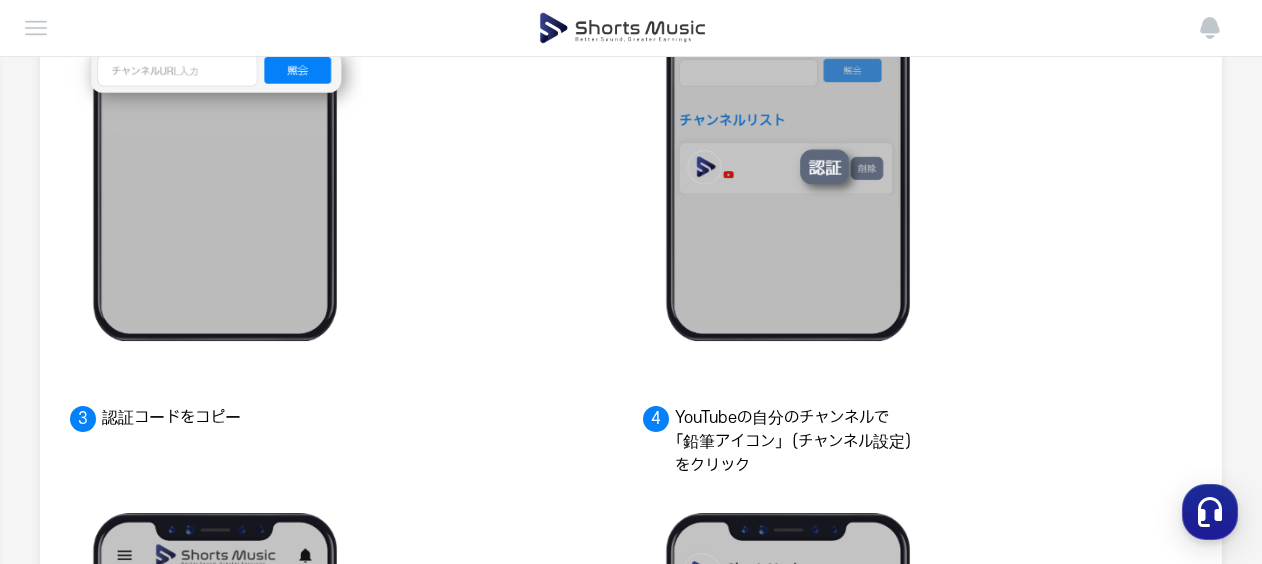 scroll, scrollTop: 400, scrollLeft: 0, axis: vertical 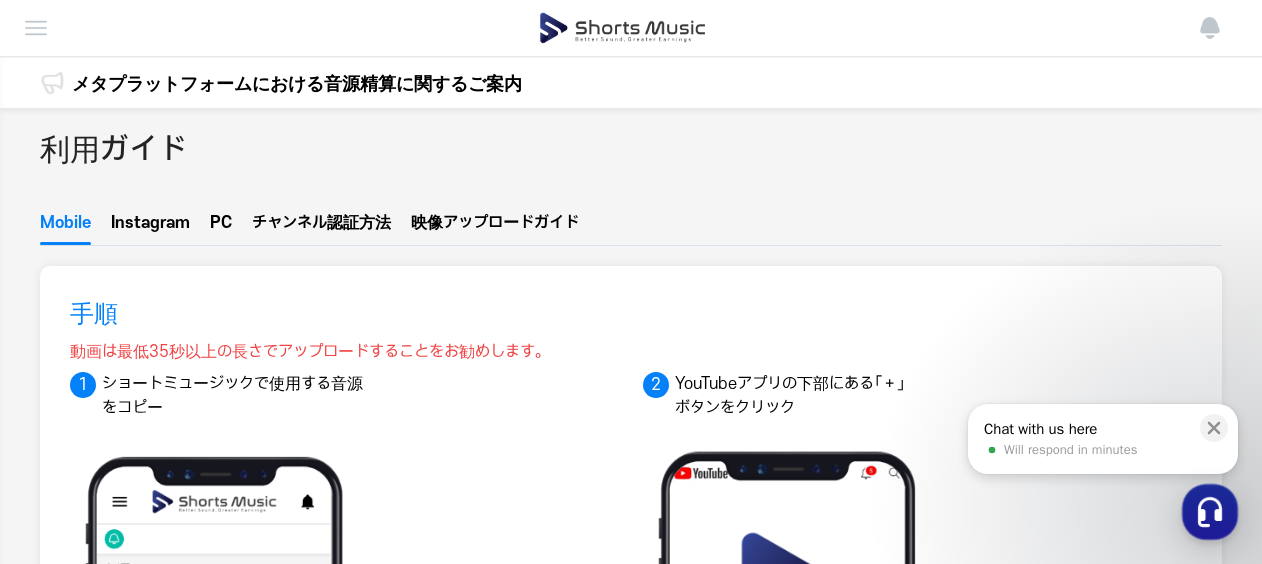 click at bounding box center [36, 28] 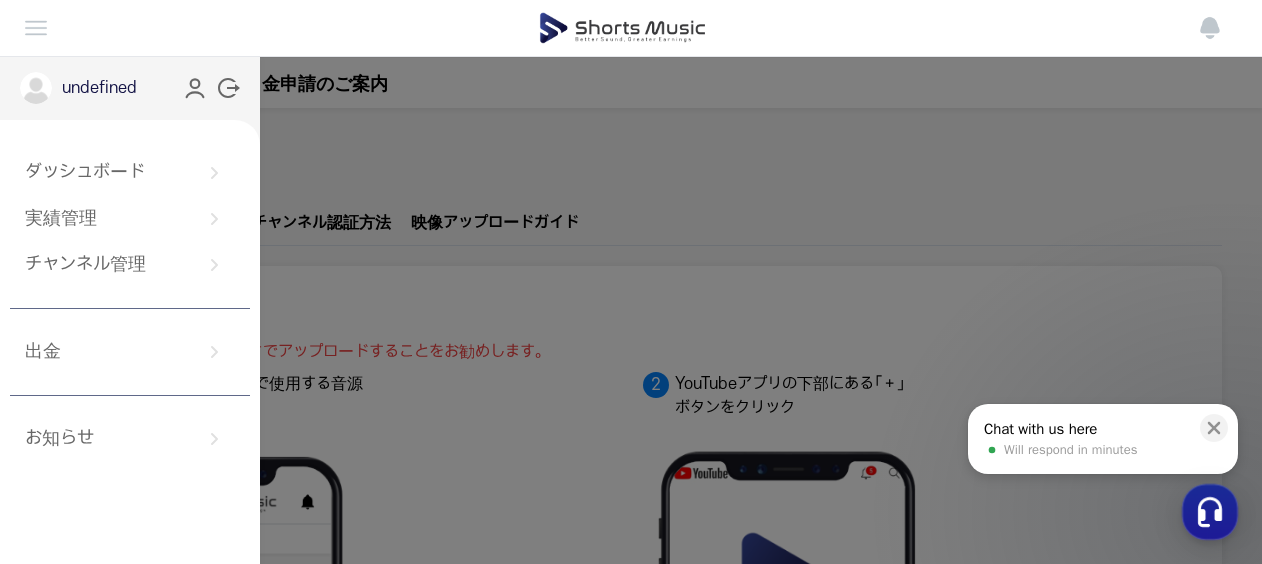 drag, startPoint x: 76, startPoint y: 288, endPoint x: 76, endPoint y: 274, distance: 14 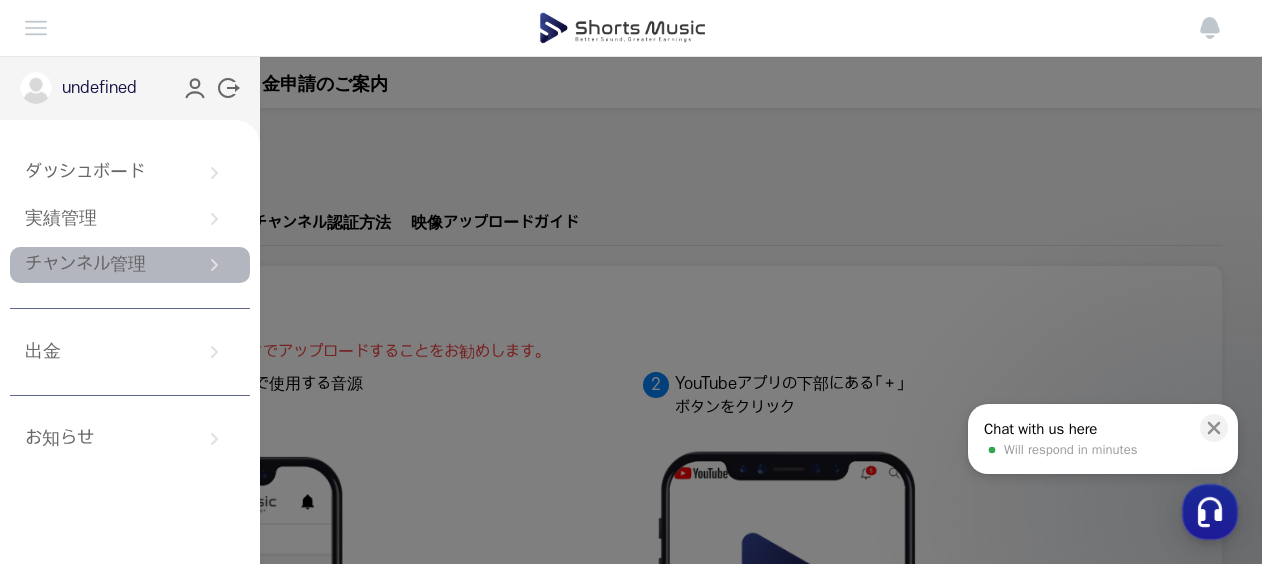 click on "チャンネル管理" at bounding box center [130, 265] 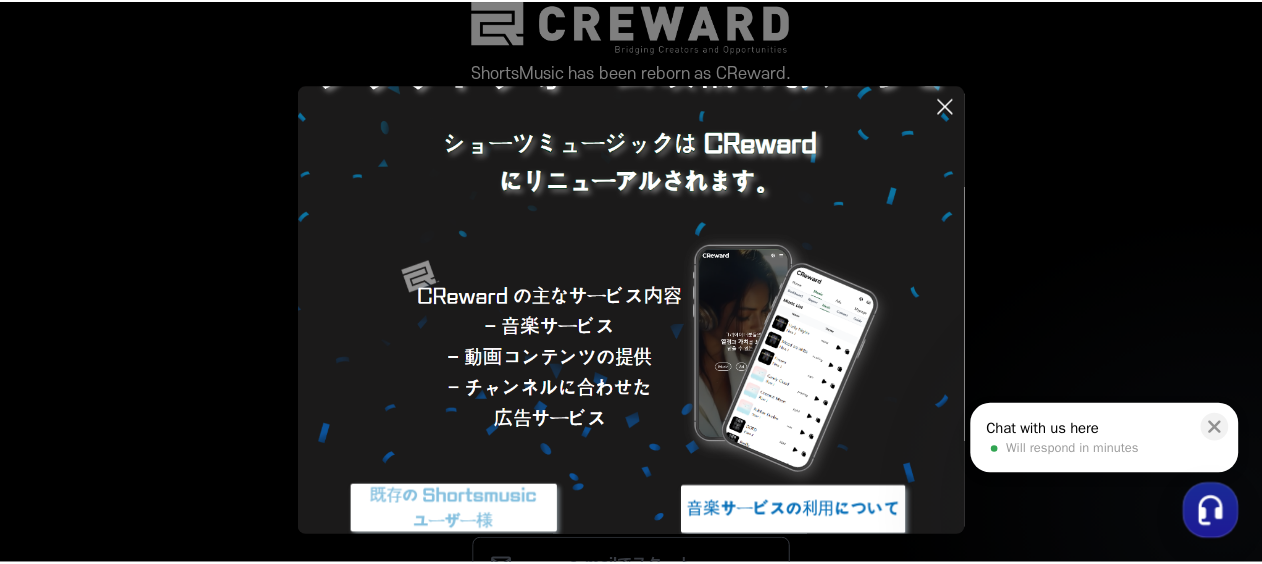 scroll, scrollTop: 220, scrollLeft: 0, axis: vertical 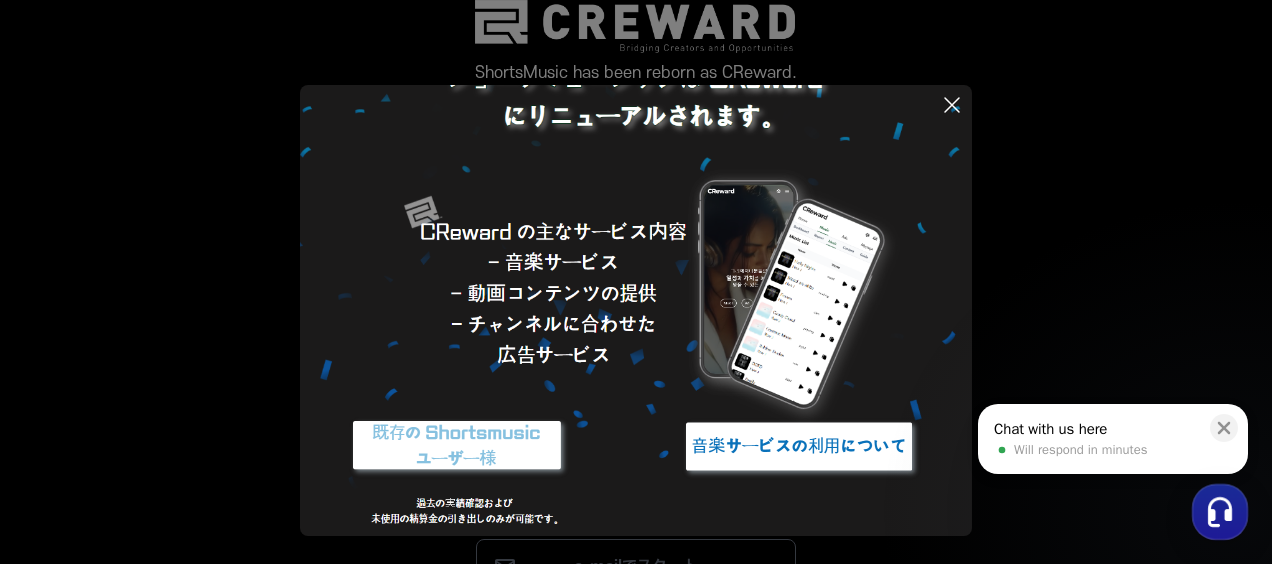 click 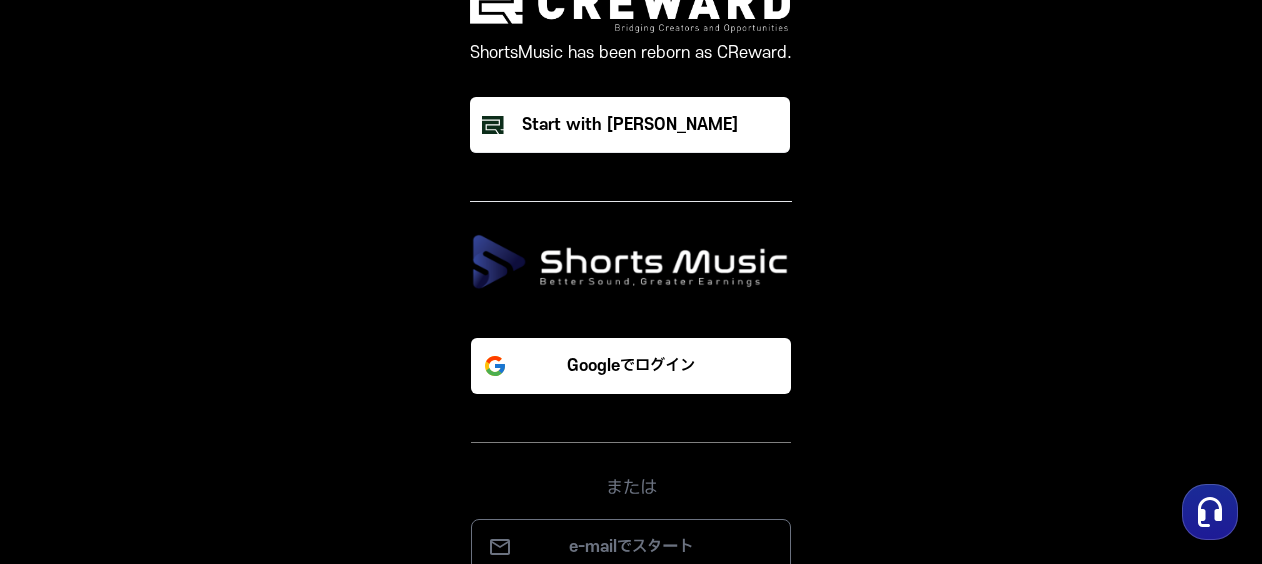 scroll, scrollTop: 30, scrollLeft: 0, axis: vertical 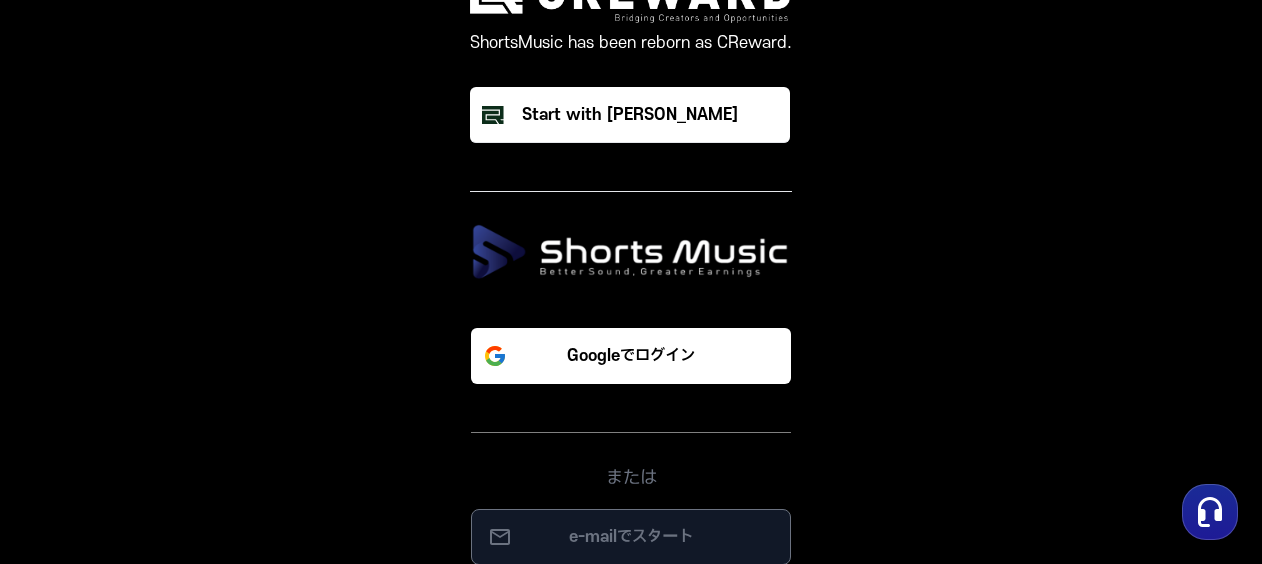 click on "e-mailでスタート" at bounding box center [631, 537] 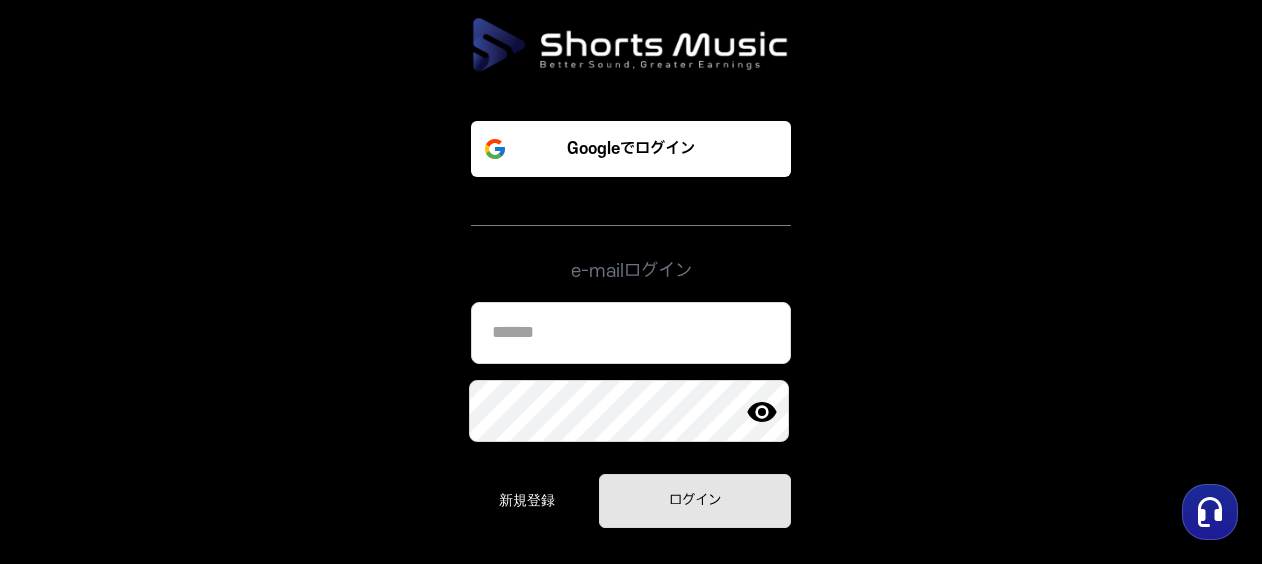 scroll, scrollTop: 254, scrollLeft: 0, axis: vertical 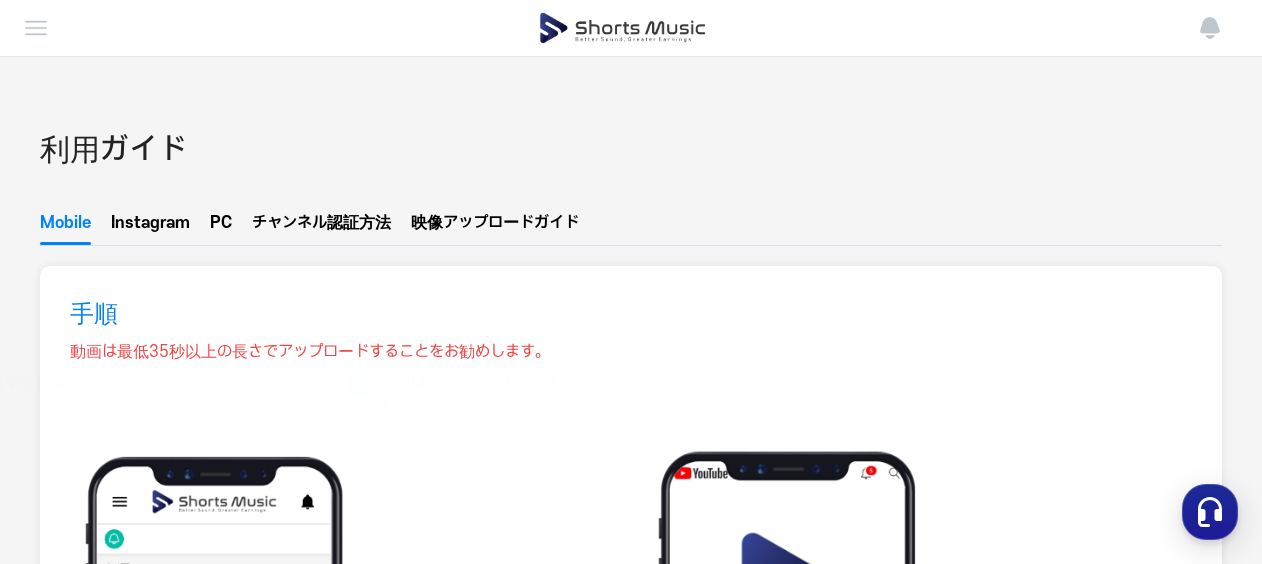 click at bounding box center (36, 28) 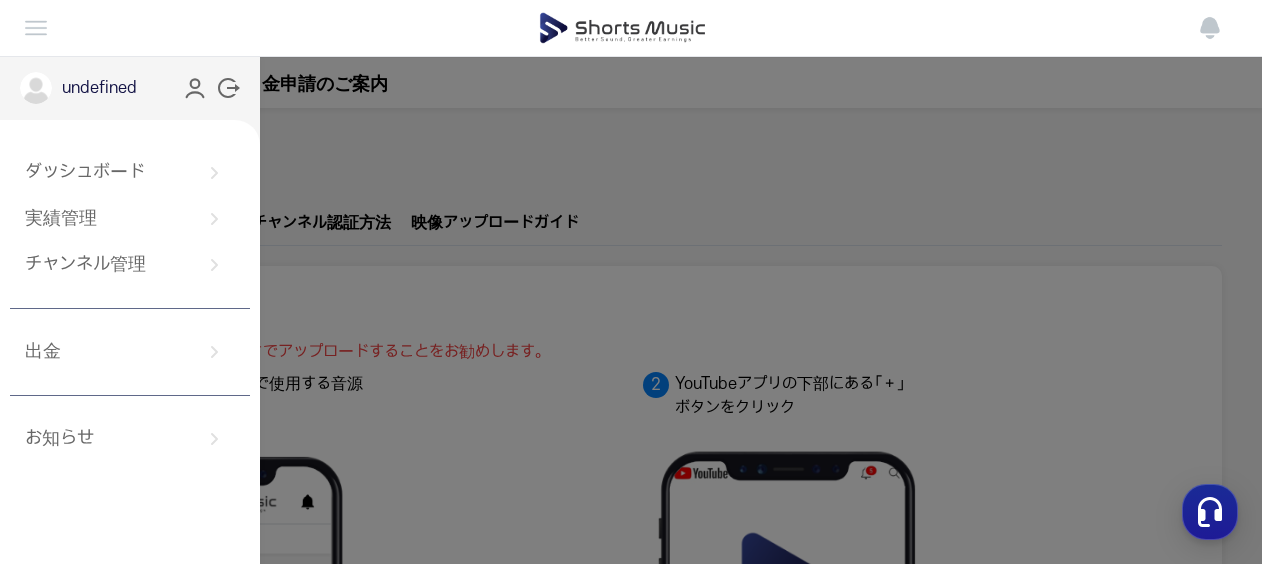 click 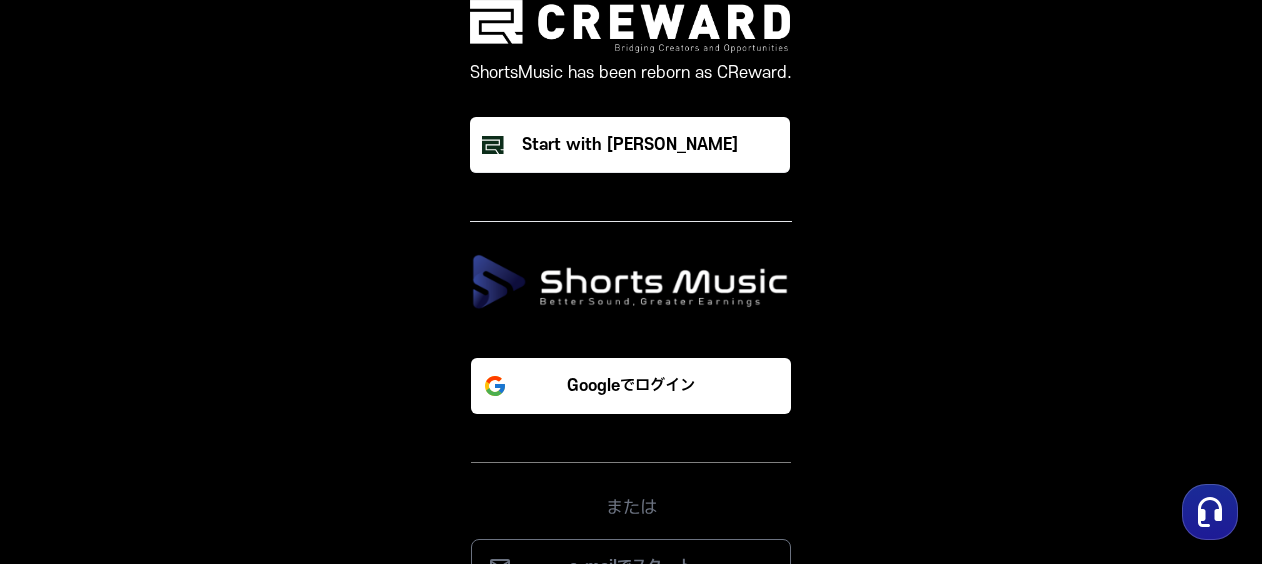 drag, startPoint x: 640, startPoint y: 391, endPoint x: 336, endPoint y: 413, distance: 304.795 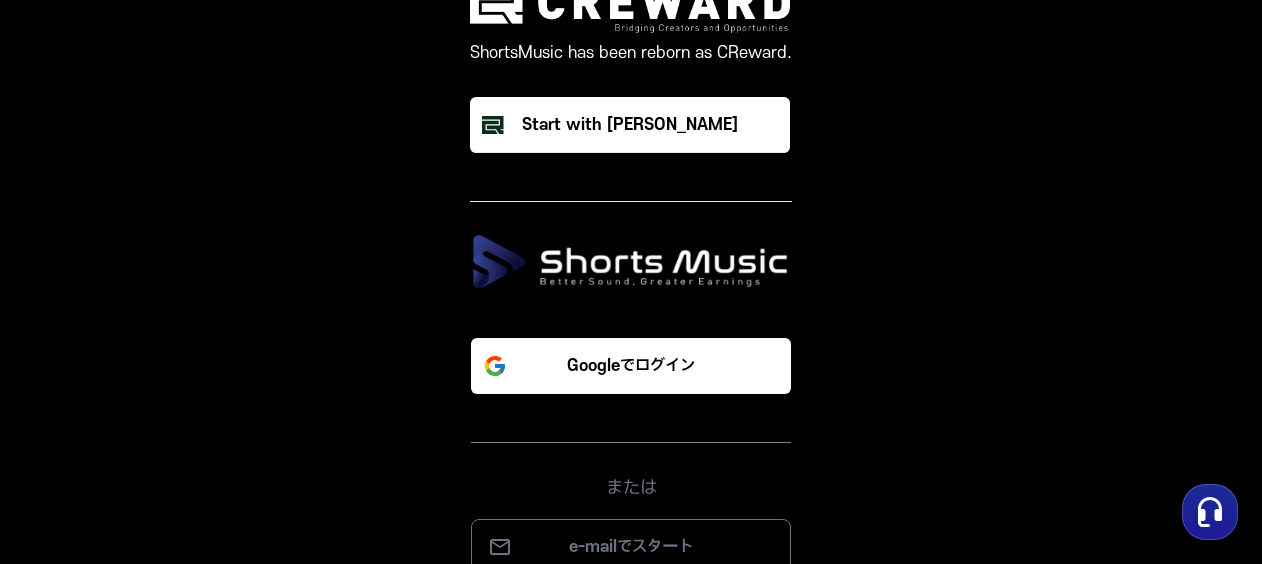 scroll, scrollTop: 30, scrollLeft: 0, axis: vertical 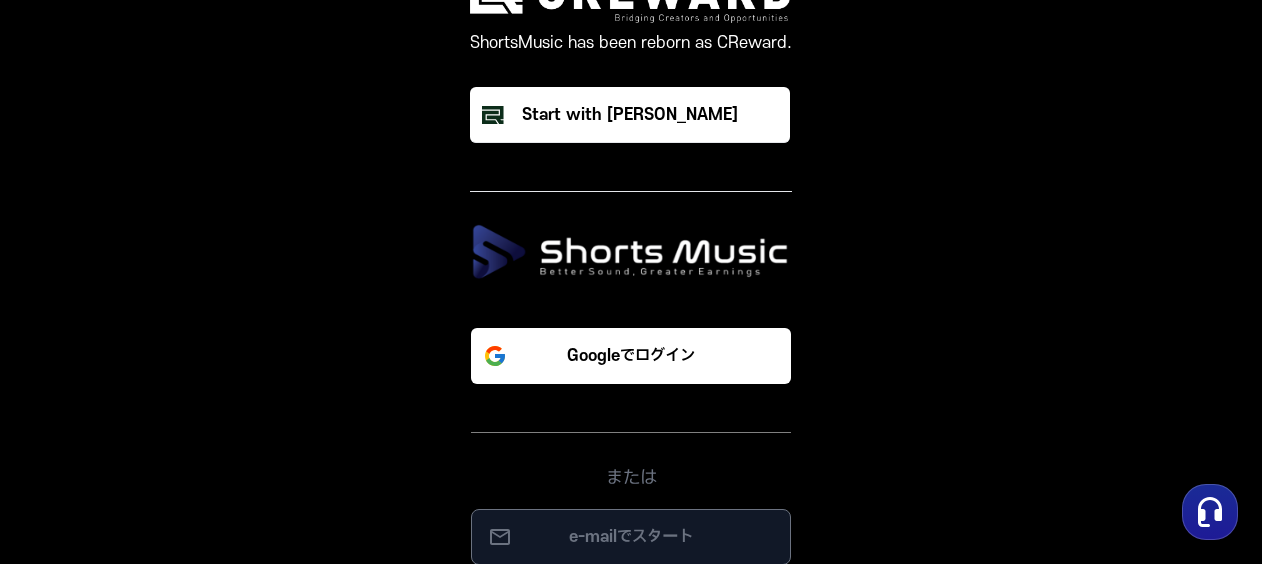 click on "e-mailでスタート" at bounding box center [631, 537] 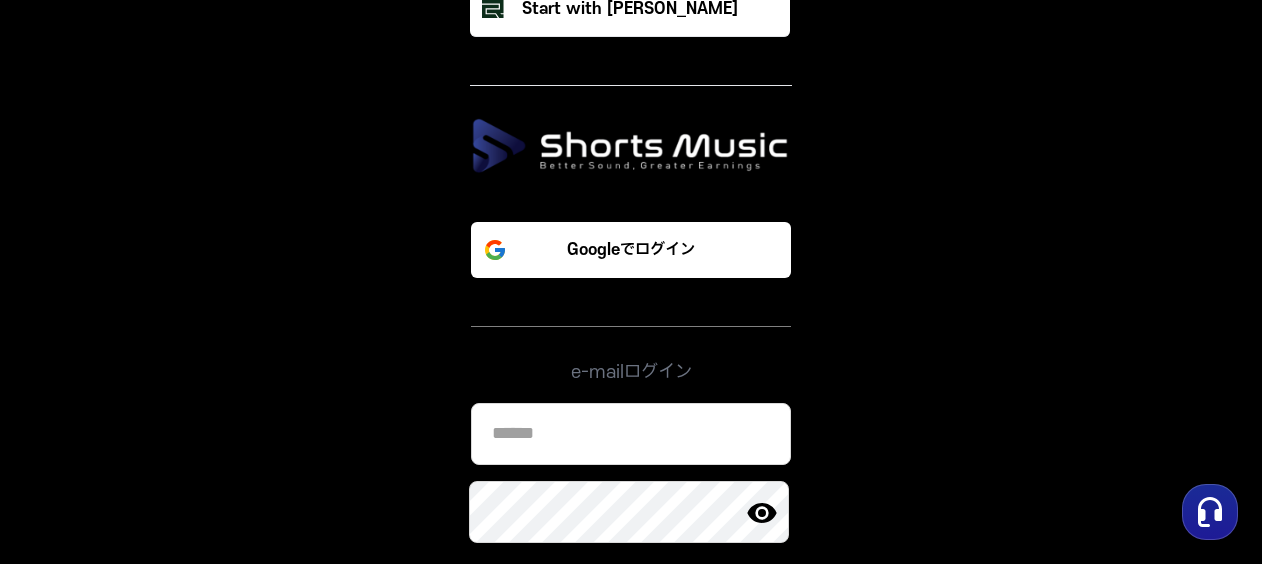 scroll, scrollTop: 230, scrollLeft: 0, axis: vertical 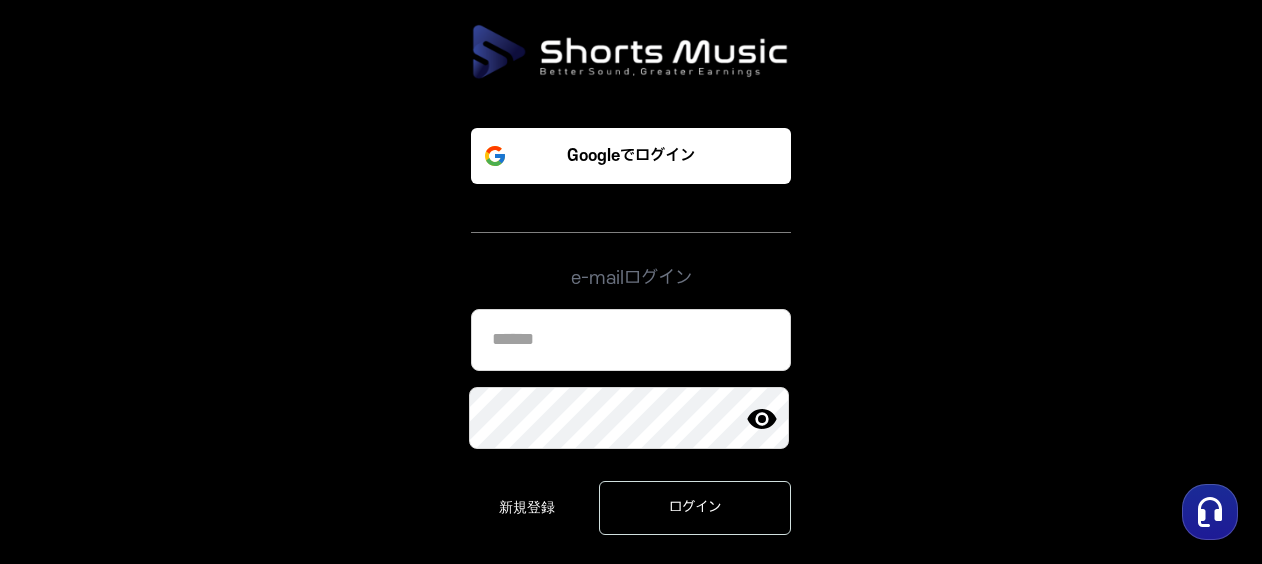 click at bounding box center [631, 340] 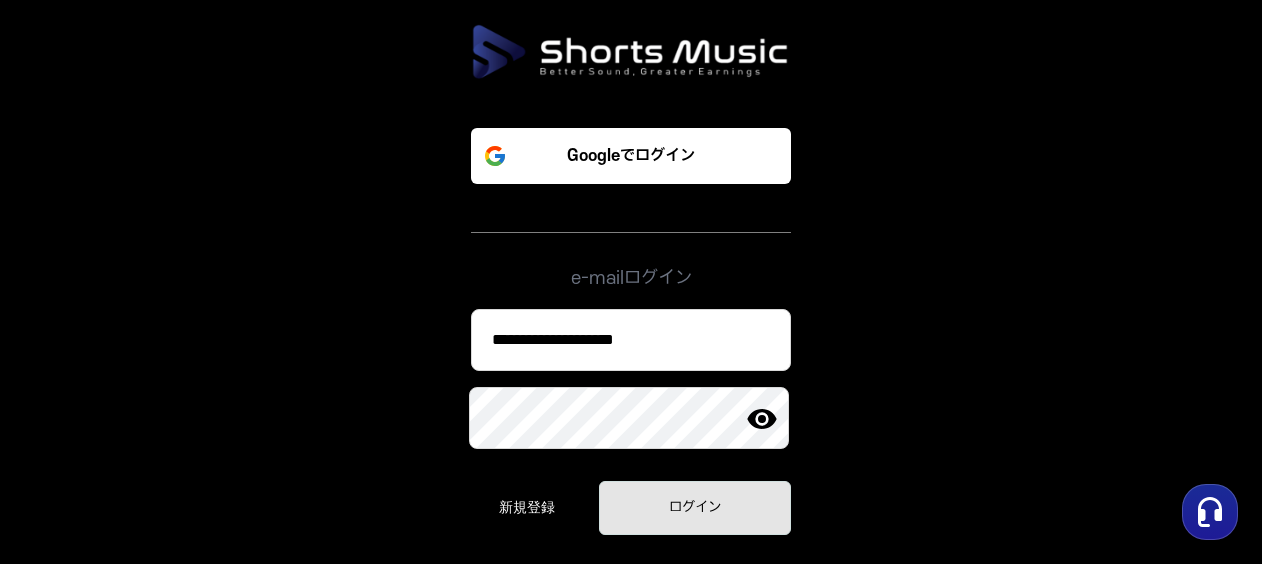 click on "ログイン" 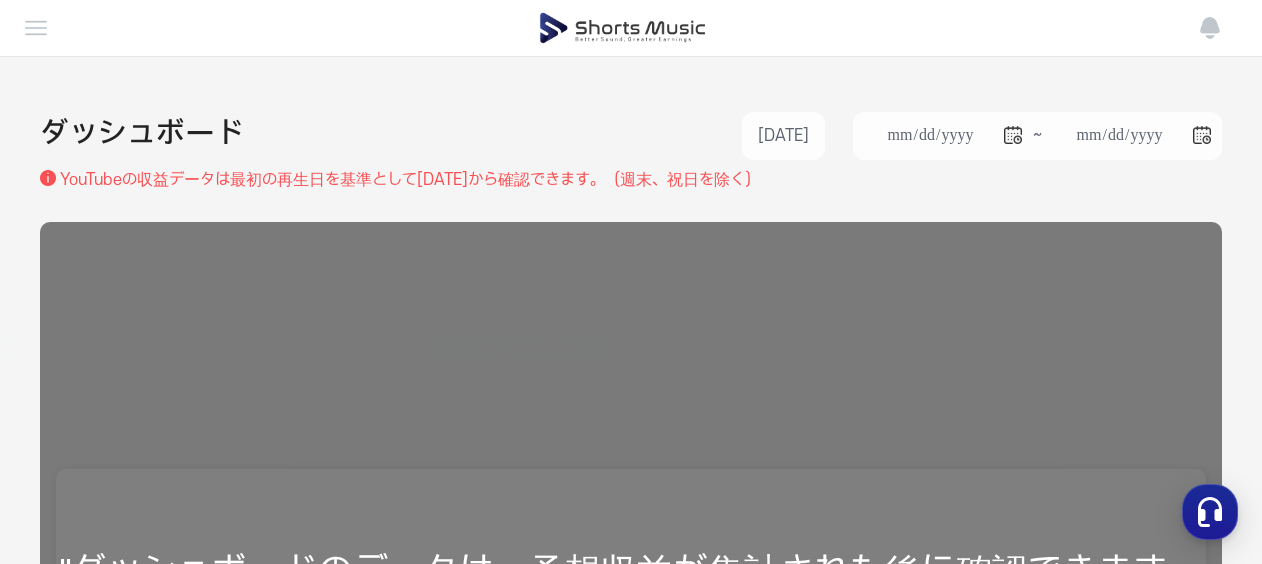 scroll, scrollTop: 0, scrollLeft: 0, axis: both 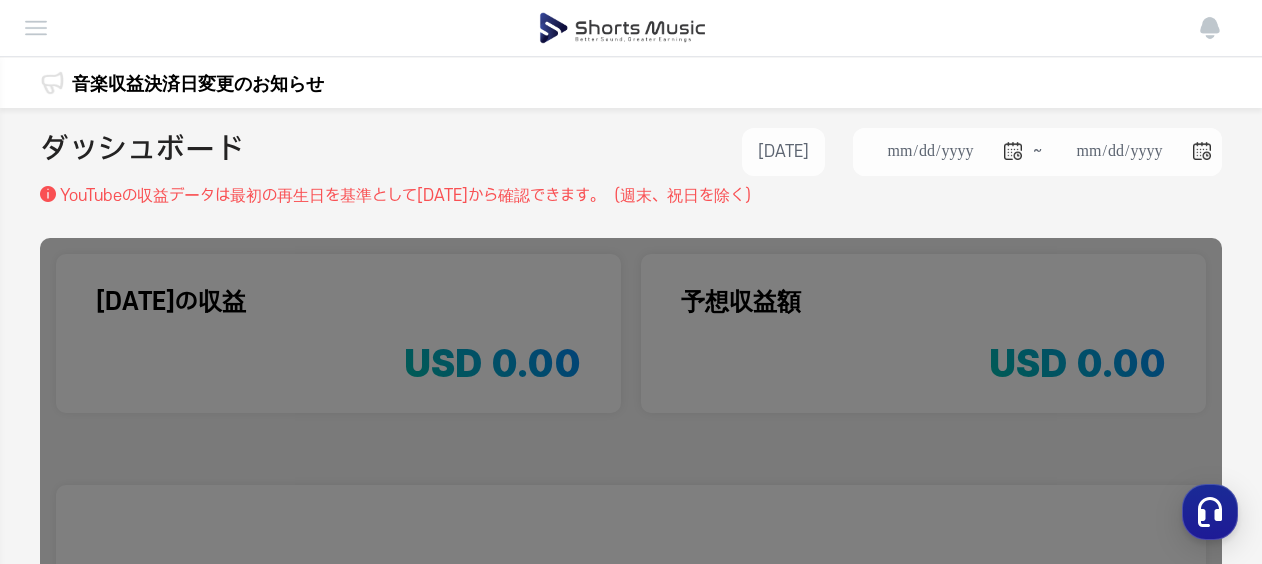 click at bounding box center [36, 28] 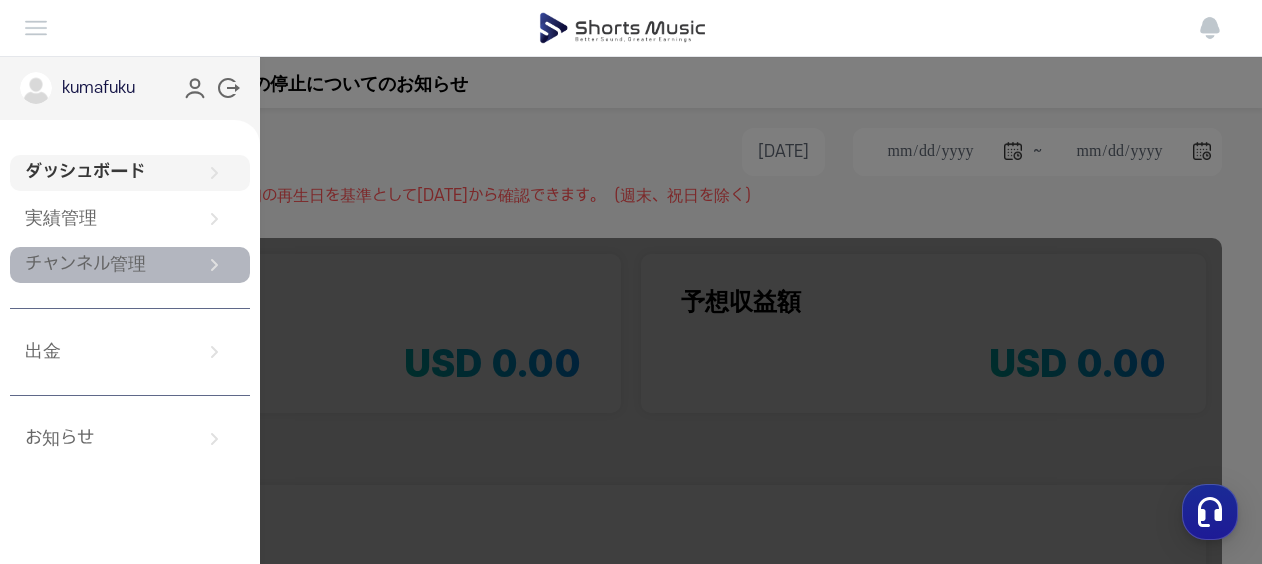 click on "チャンネル管理" at bounding box center [130, 265] 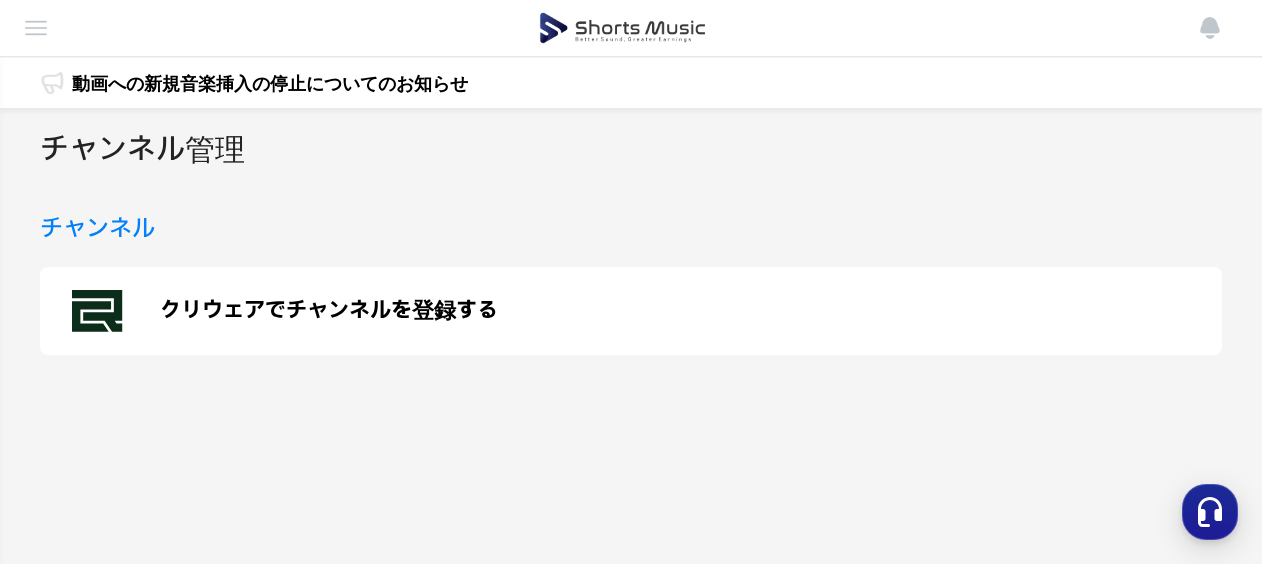 click on "クリウェアでチャンネルを登録する" at bounding box center [329, 311] 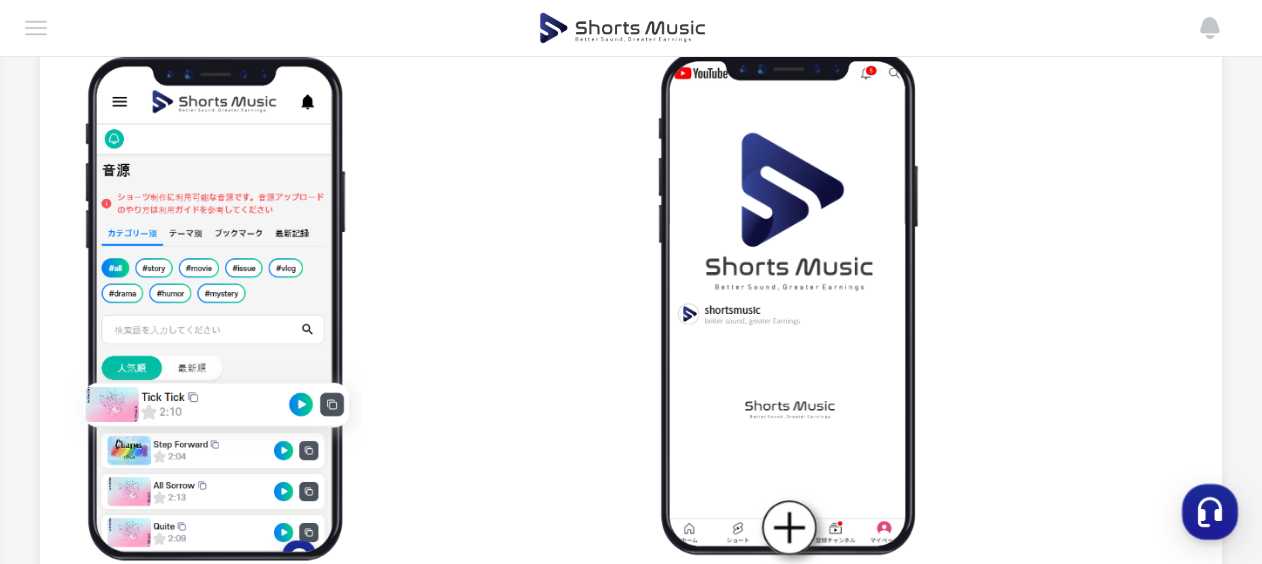 scroll, scrollTop: 0, scrollLeft: 0, axis: both 